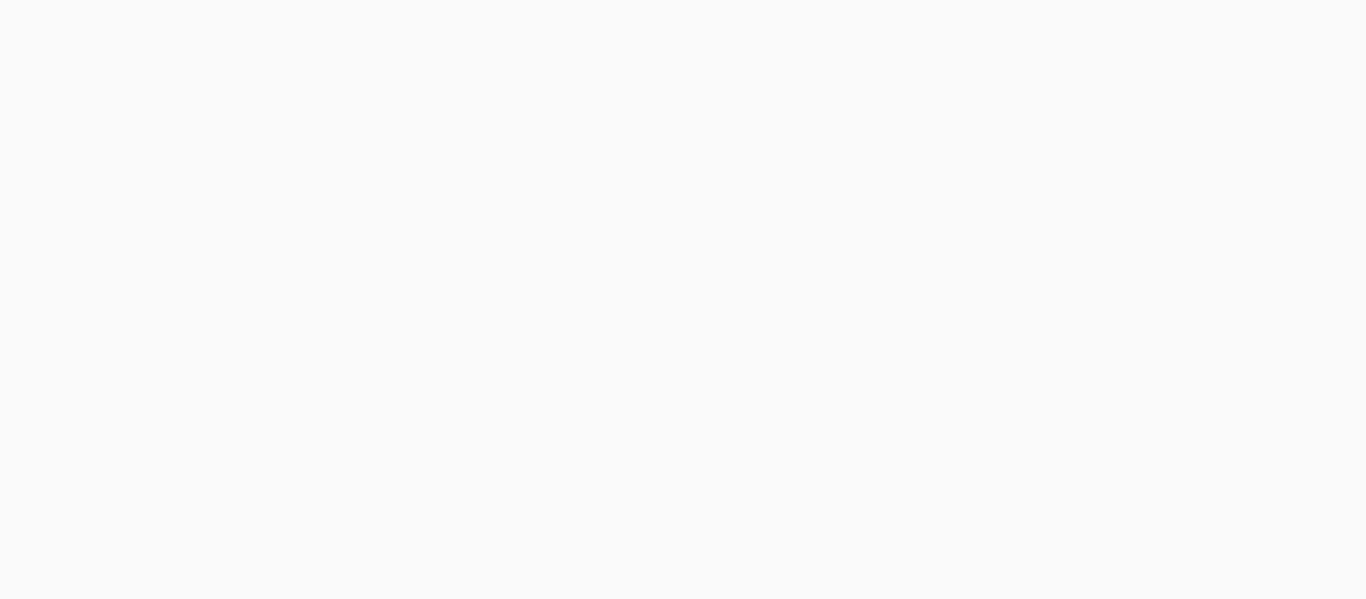 scroll, scrollTop: 0, scrollLeft: 0, axis: both 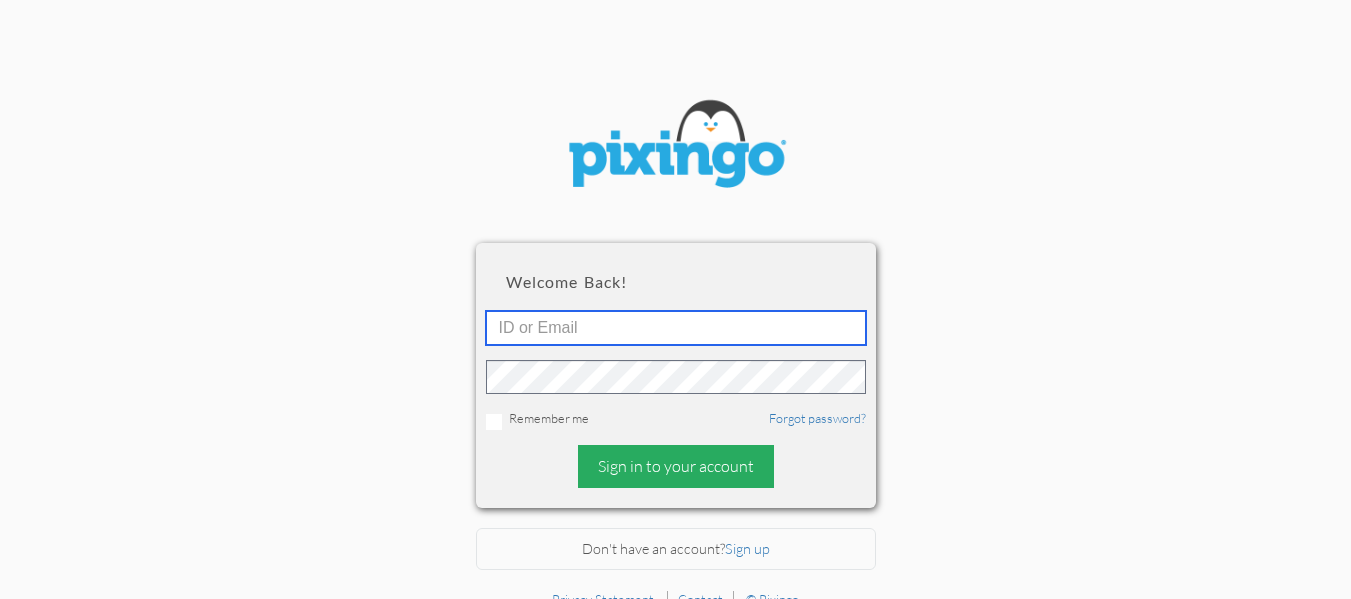 type on "[EMAIL]" 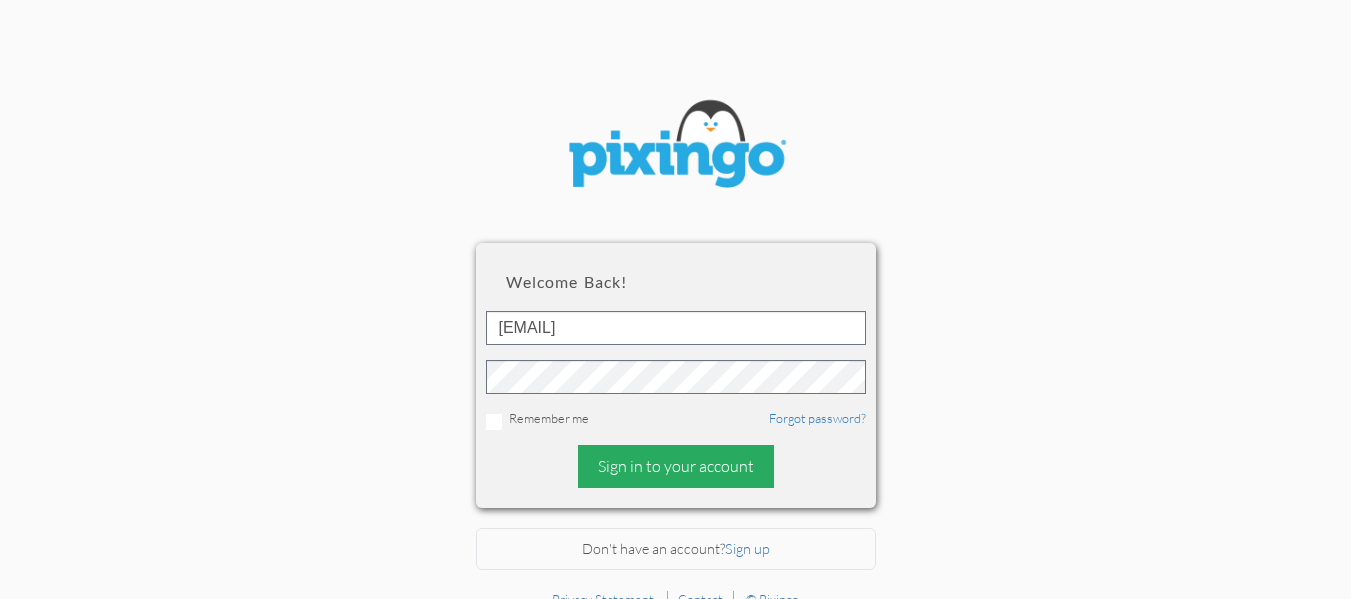 click on "Sign in to your account" at bounding box center (676, 466) 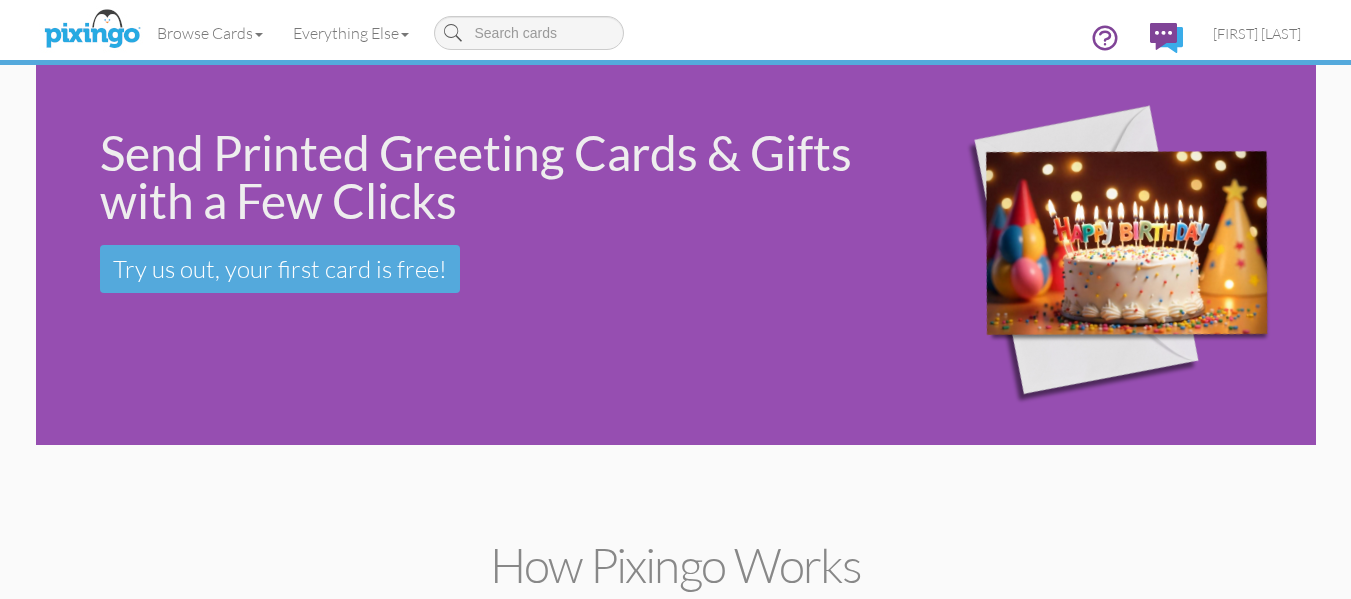 click on "Send Printed Greeting Cards & Gifts with a Few Clicks
Try us out, your first card is free!
Your first card is free!" at bounding box center [462, 211] 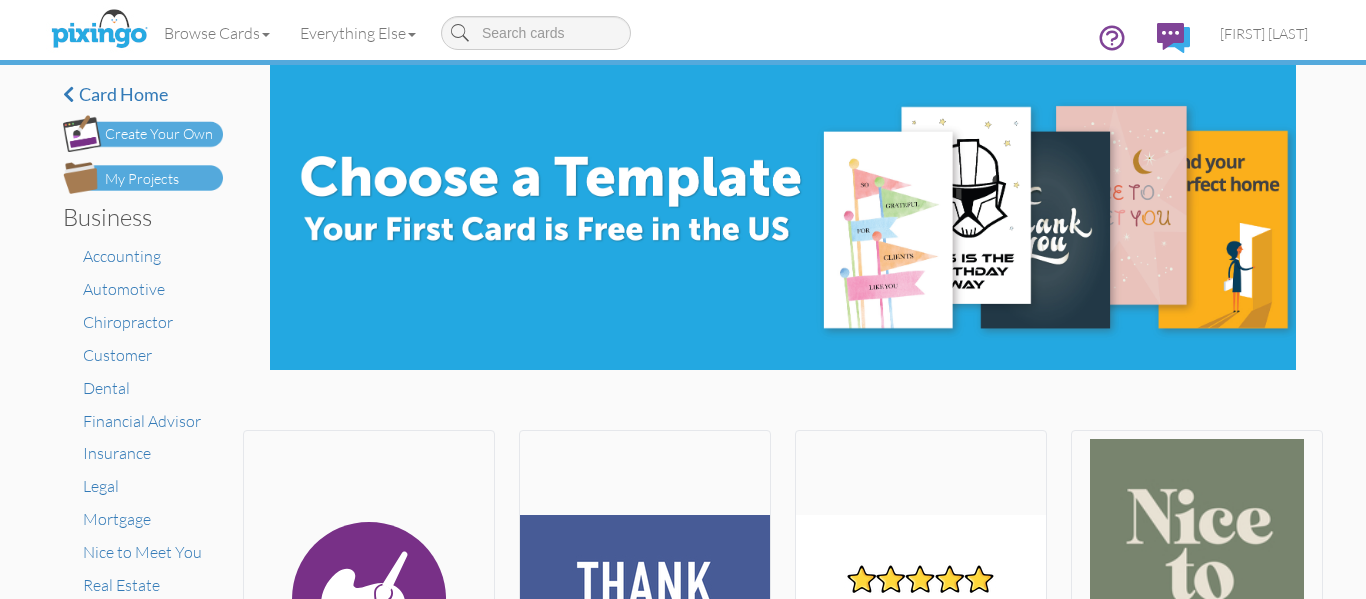click on "My Projects" at bounding box center [142, 179] 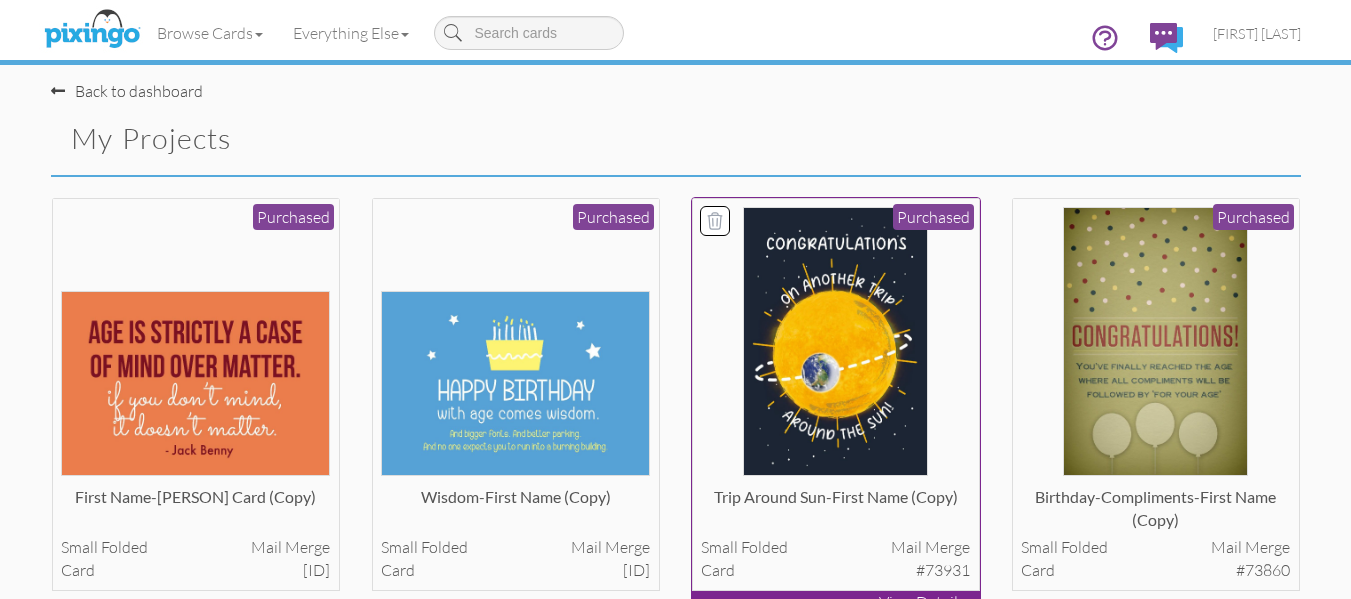 click at bounding box center [835, 341] 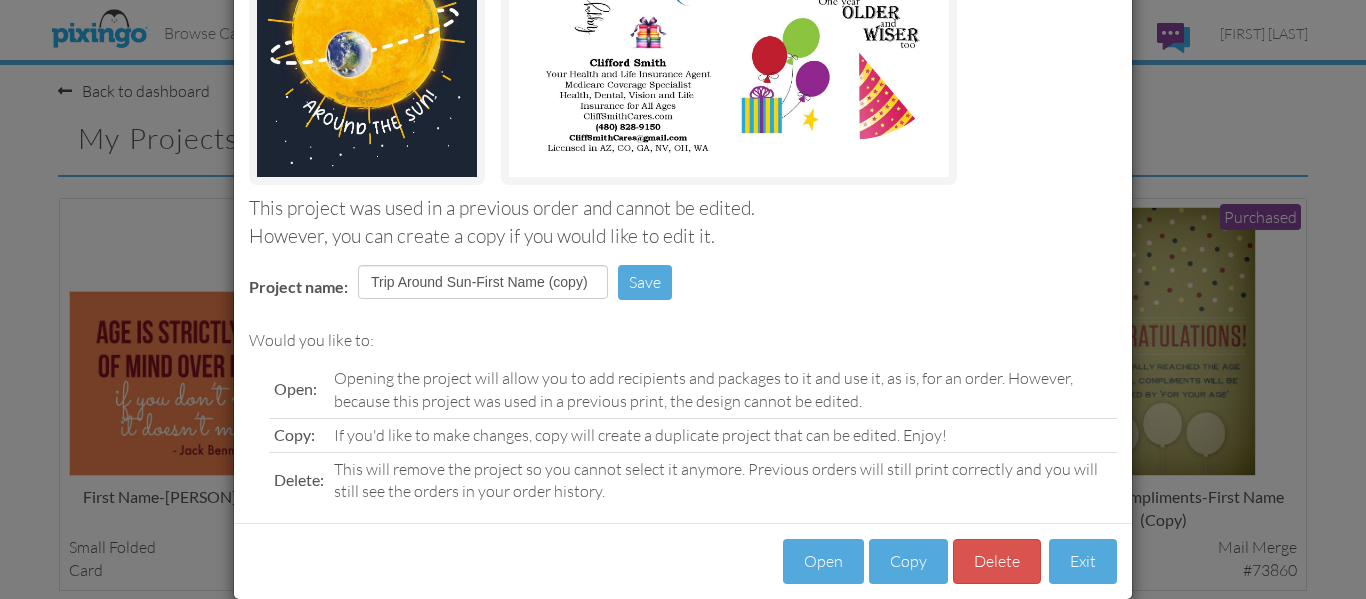 scroll, scrollTop: 337, scrollLeft: 0, axis: vertical 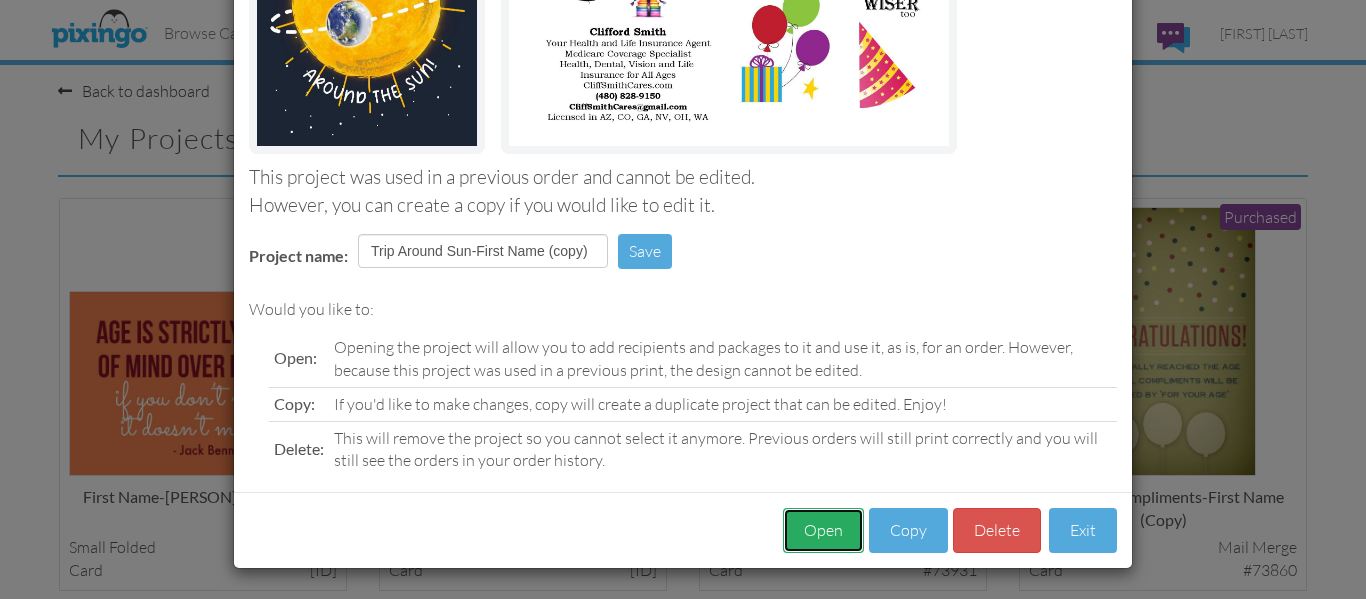 click on "Open" at bounding box center (823, 530) 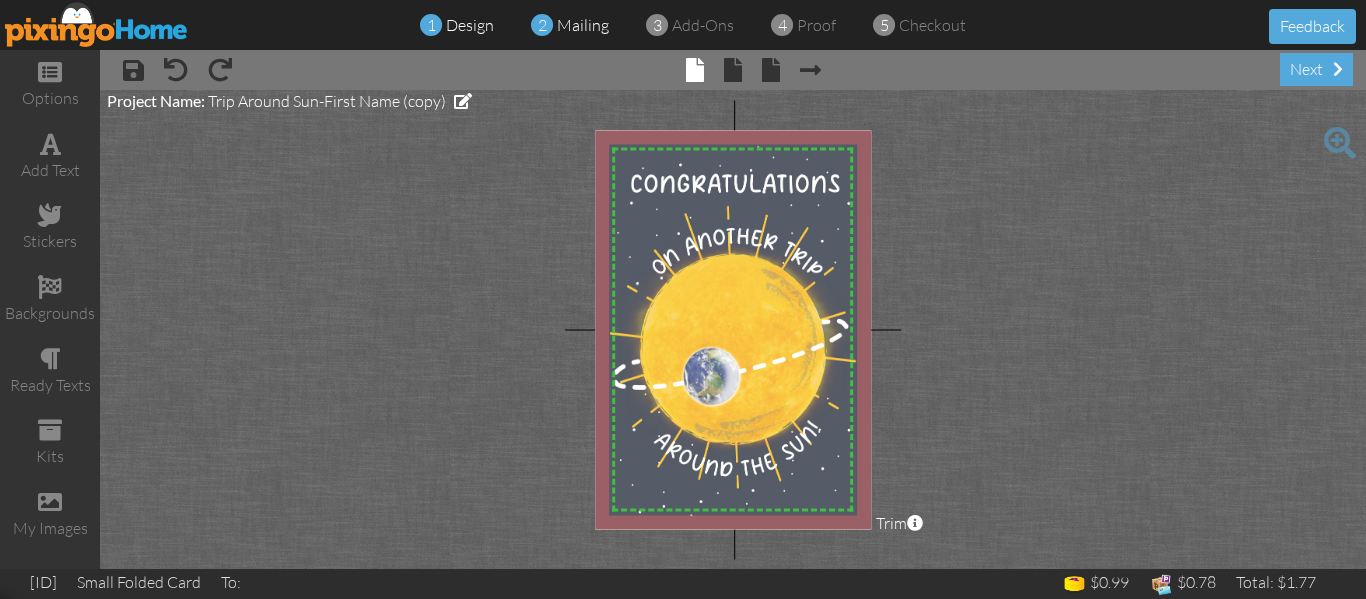 click on "mailing" at bounding box center [583, 25] 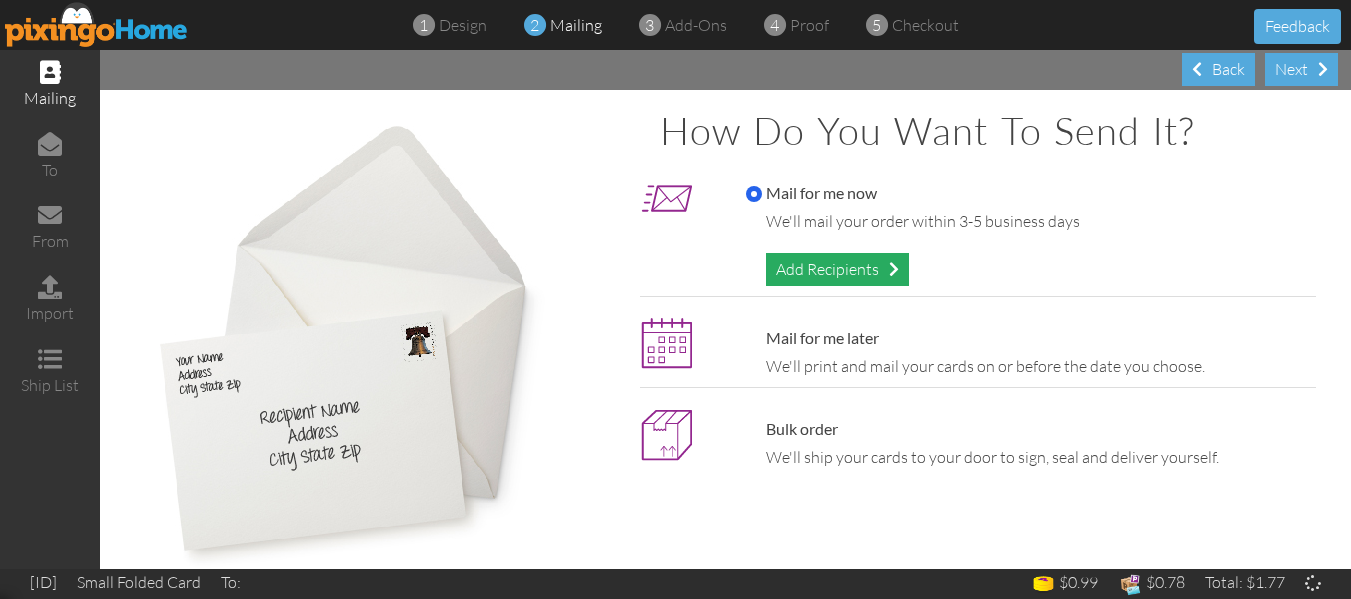 click on "Add Recipients" at bounding box center [837, 269] 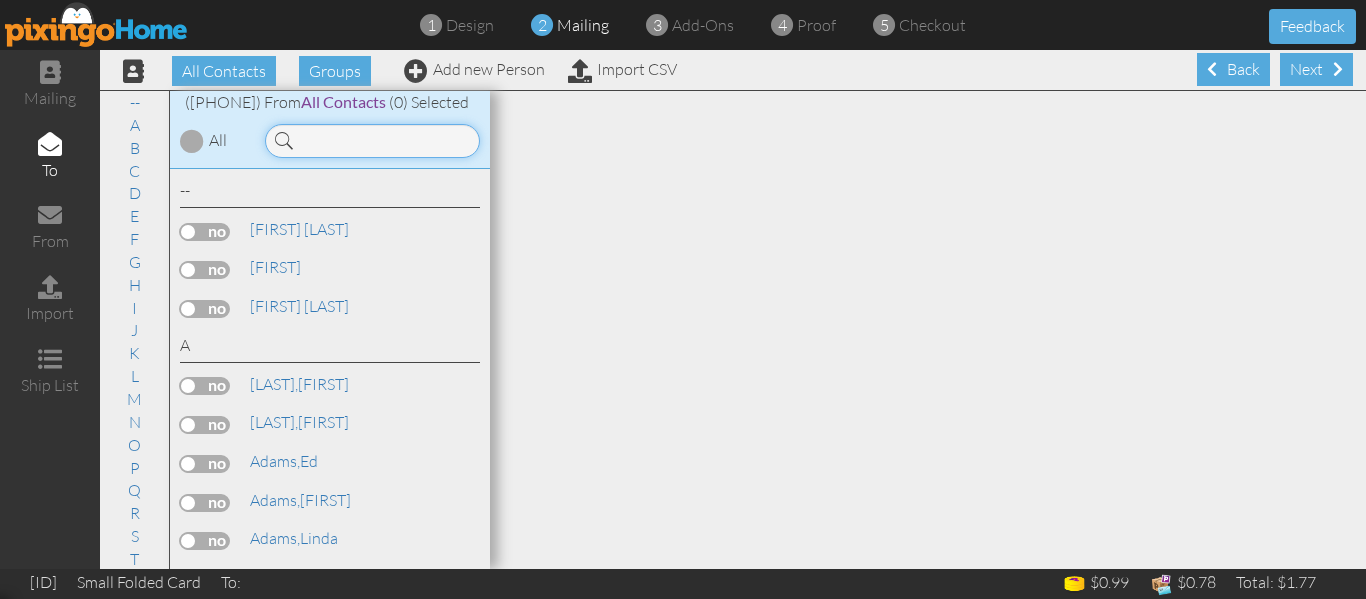 click at bounding box center (372, 141) 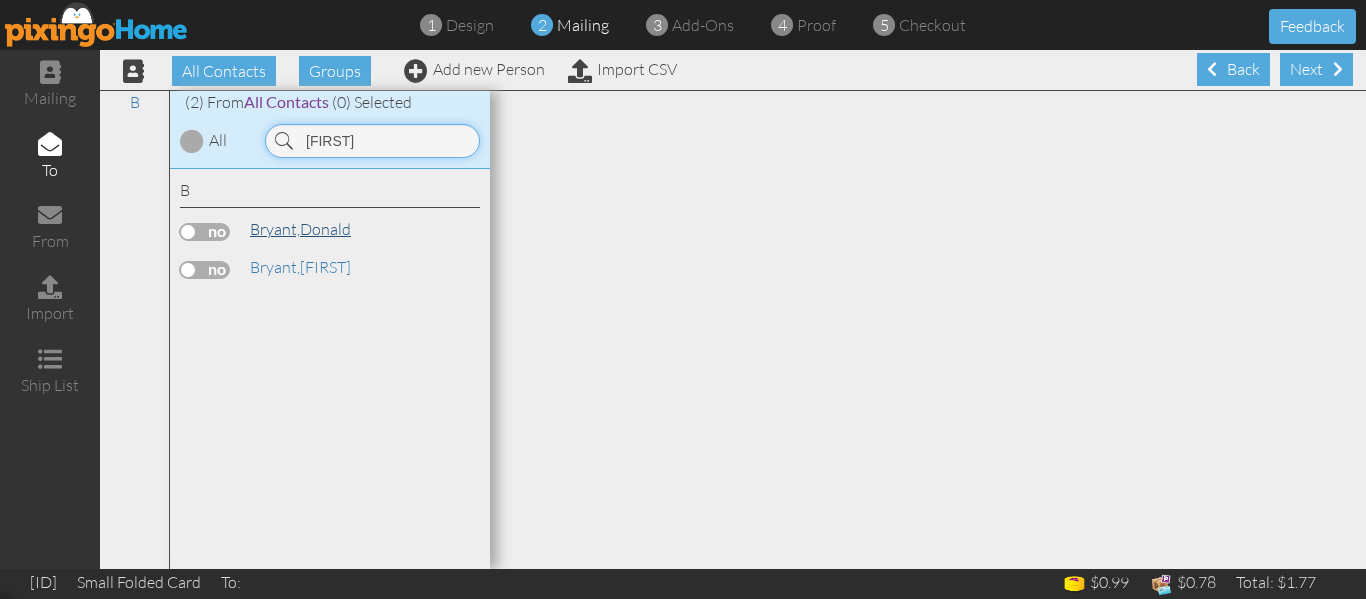 type on "[FIRST]" 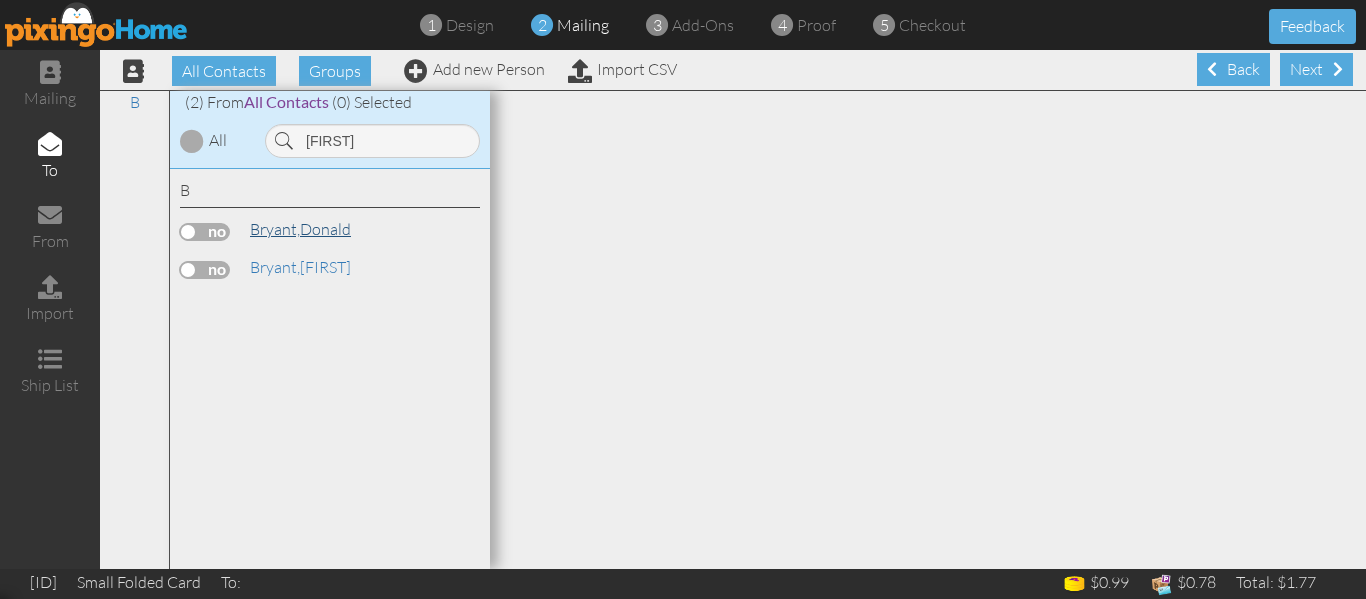 click on "[LAST],
[FIRST]" at bounding box center (300, 229) 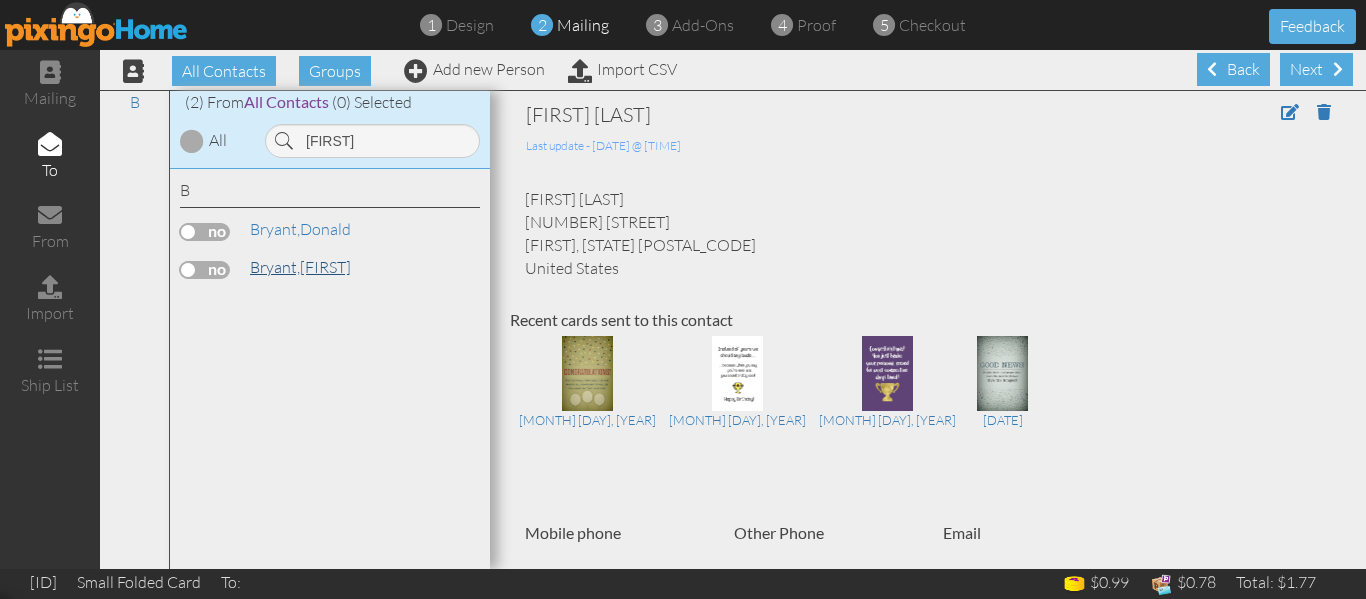 click on "[LAST],
[FIRST]" at bounding box center [300, 267] 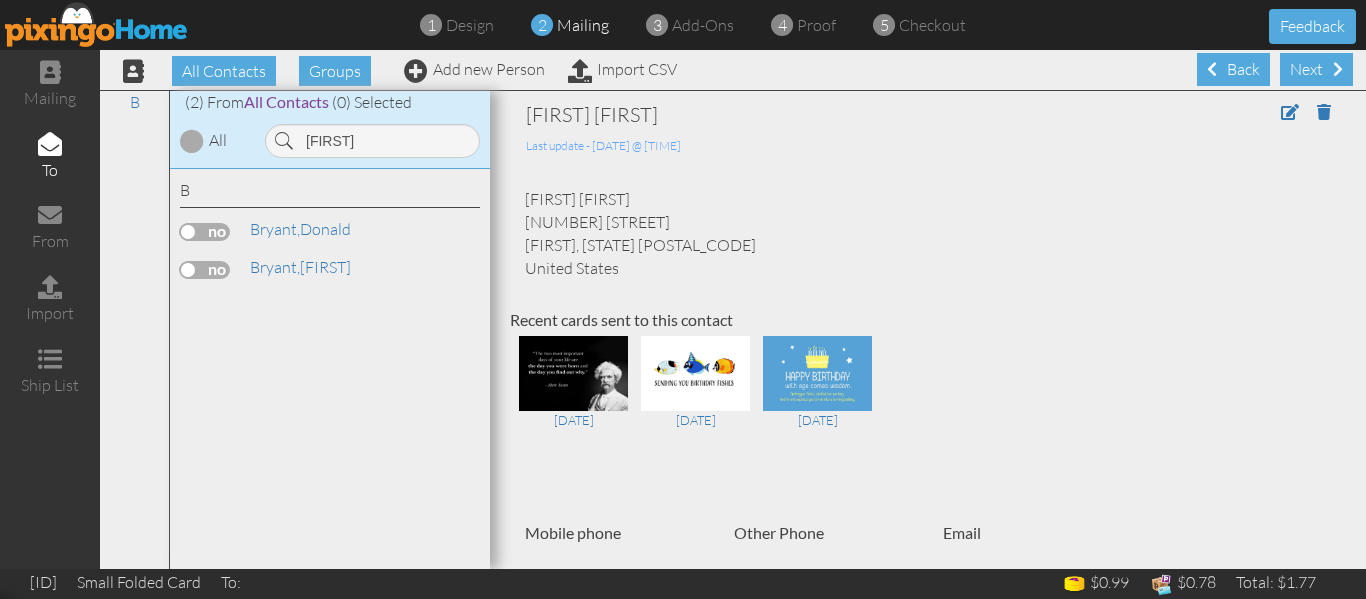 click at bounding box center [205, 270] 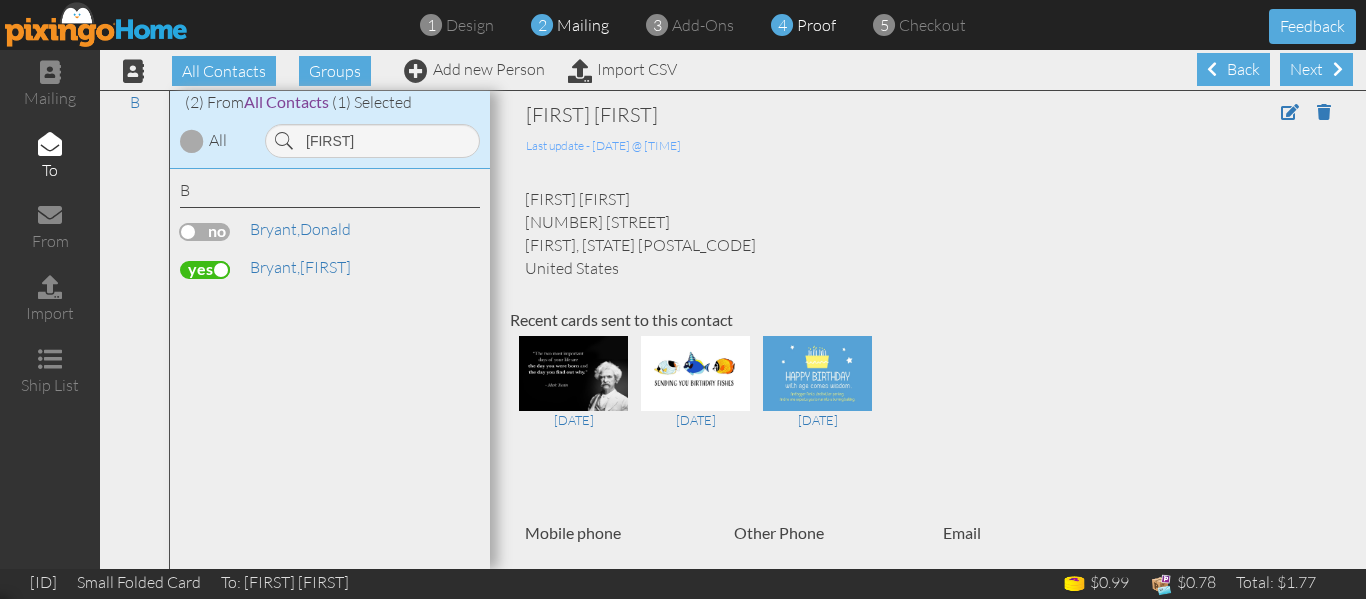 click on "proof" at bounding box center (816, 25) 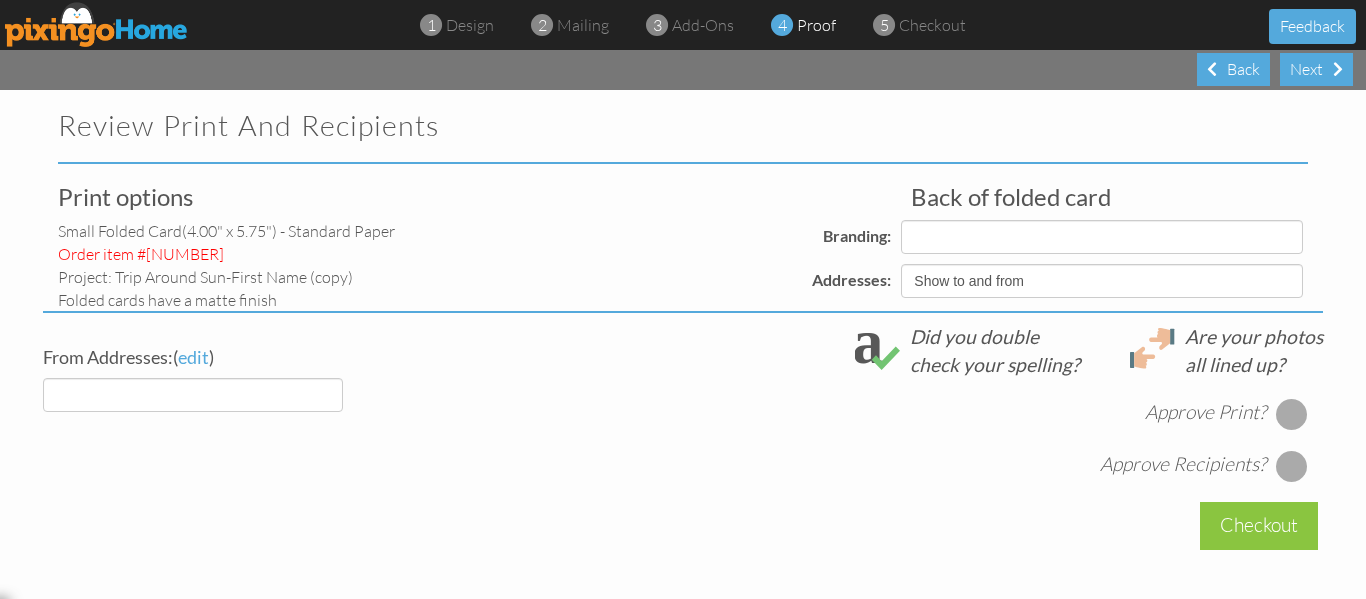 select on "object:4173" 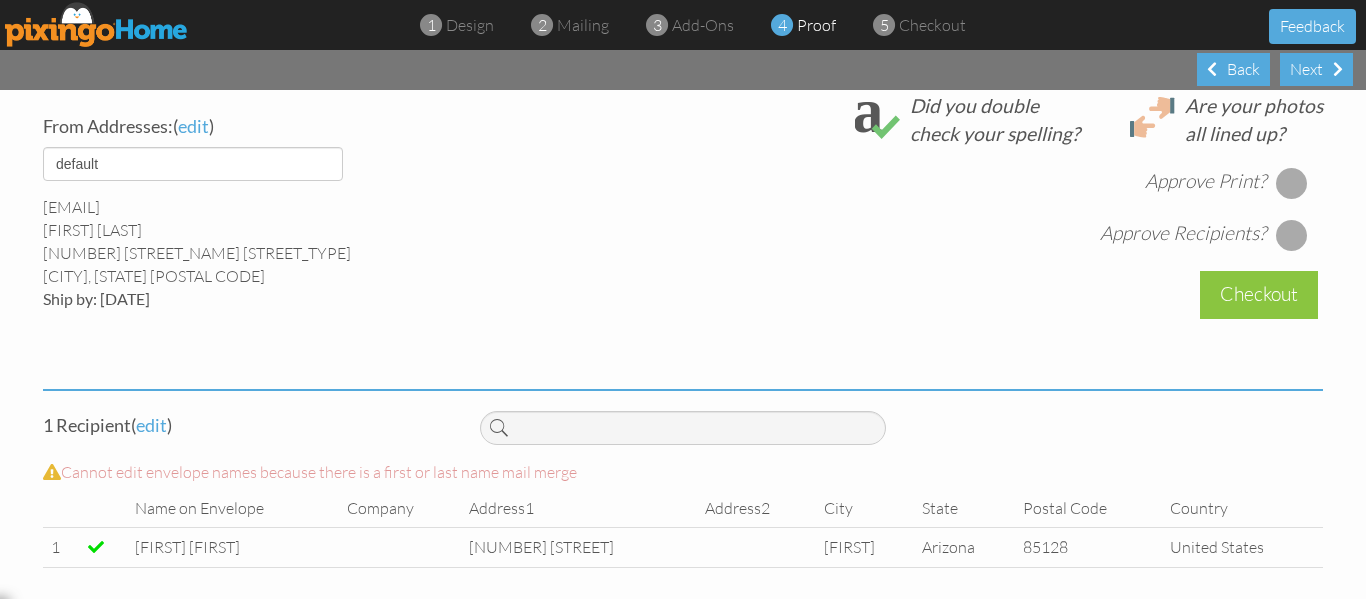 scroll, scrollTop: 764, scrollLeft: 0, axis: vertical 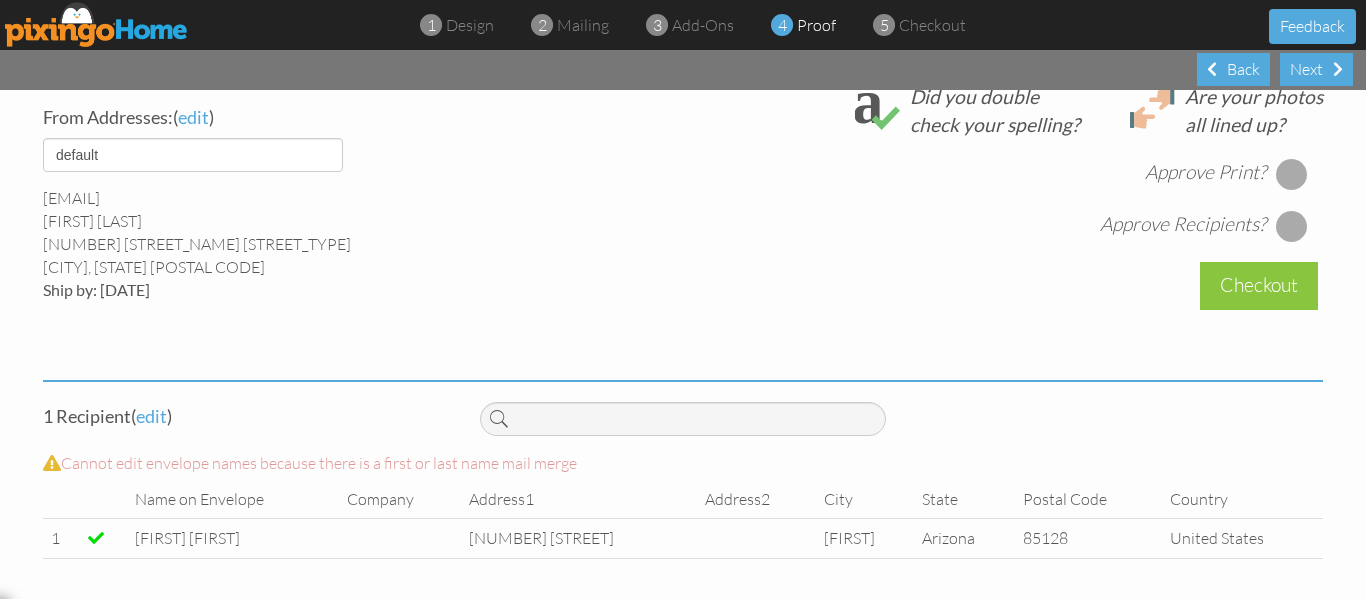 click at bounding box center (1292, 174) 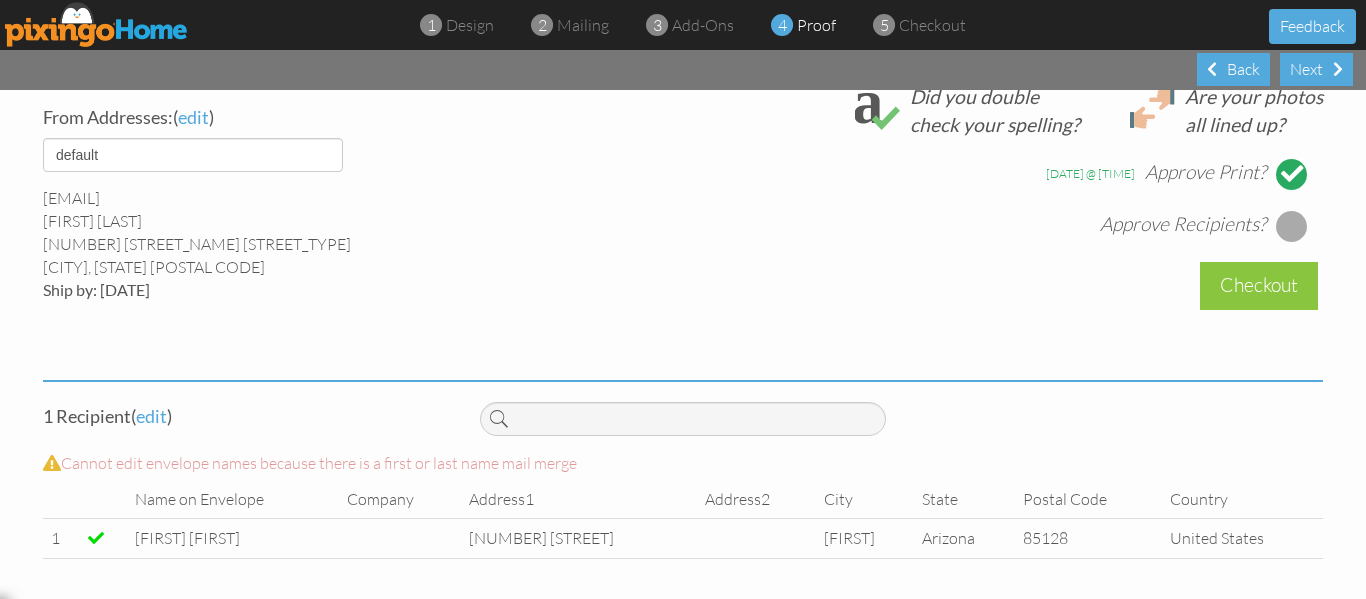 click at bounding box center (1292, 226) 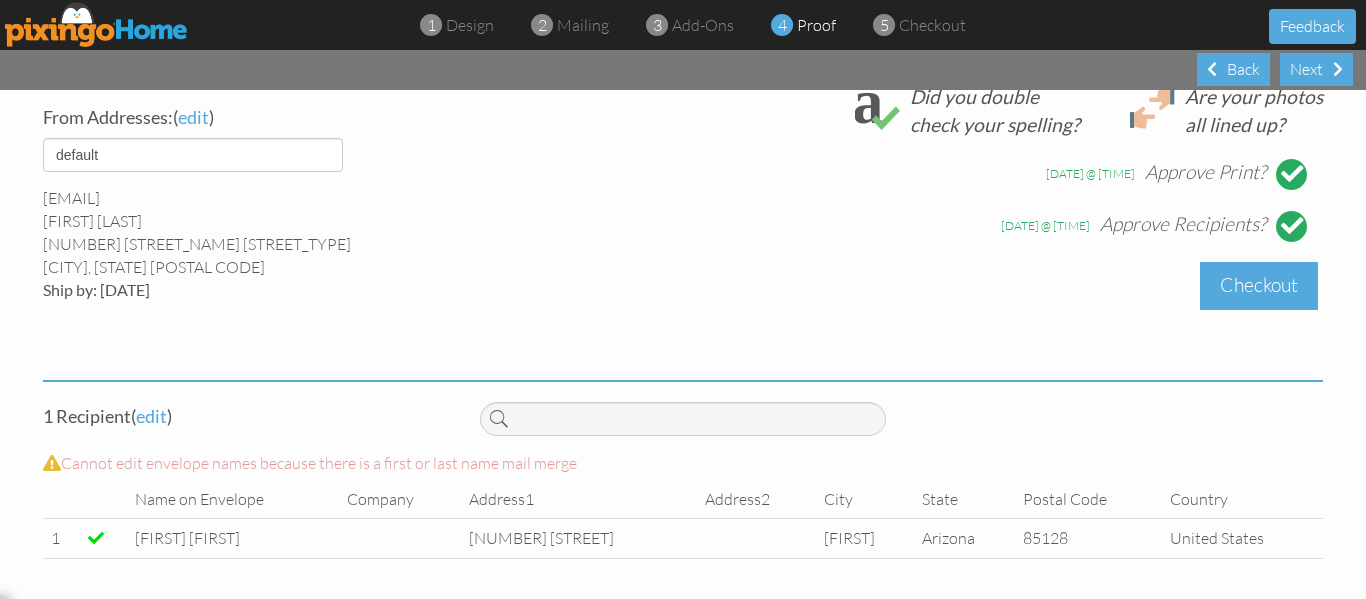 click on "Checkout" at bounding box center [1259, 285] 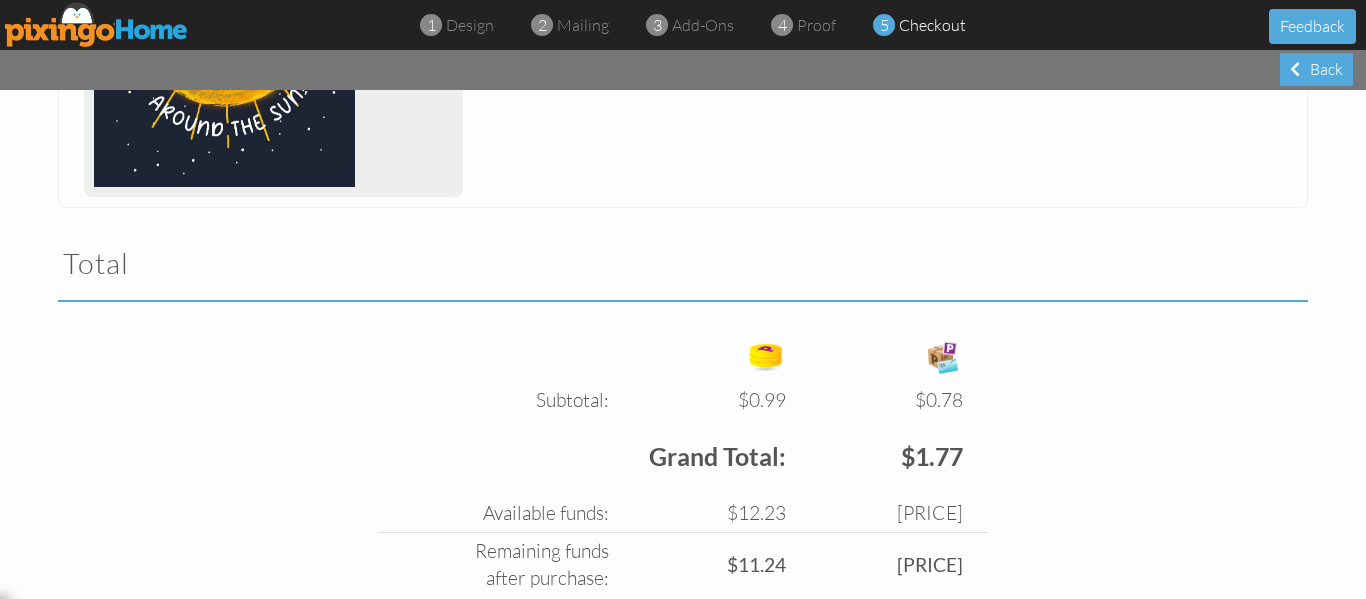 scroll, scrollTop: 691, scrollLeft: 0, axis: vertical 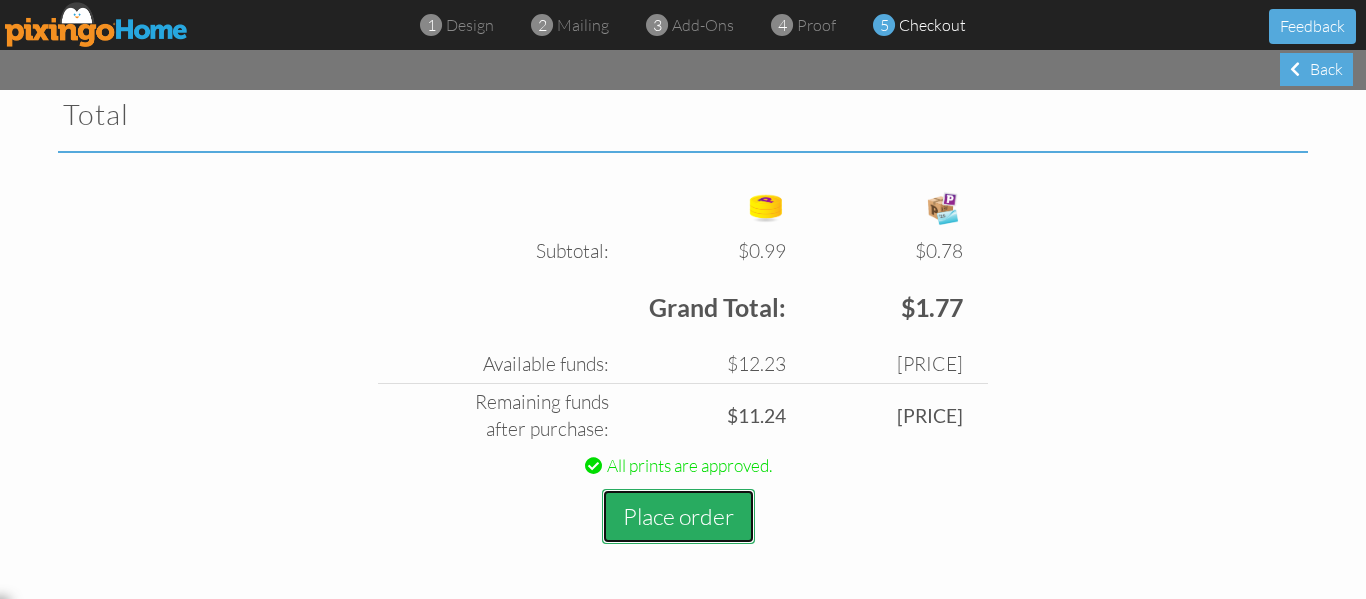 click on "Place order" at bounding box center (678, 516) 